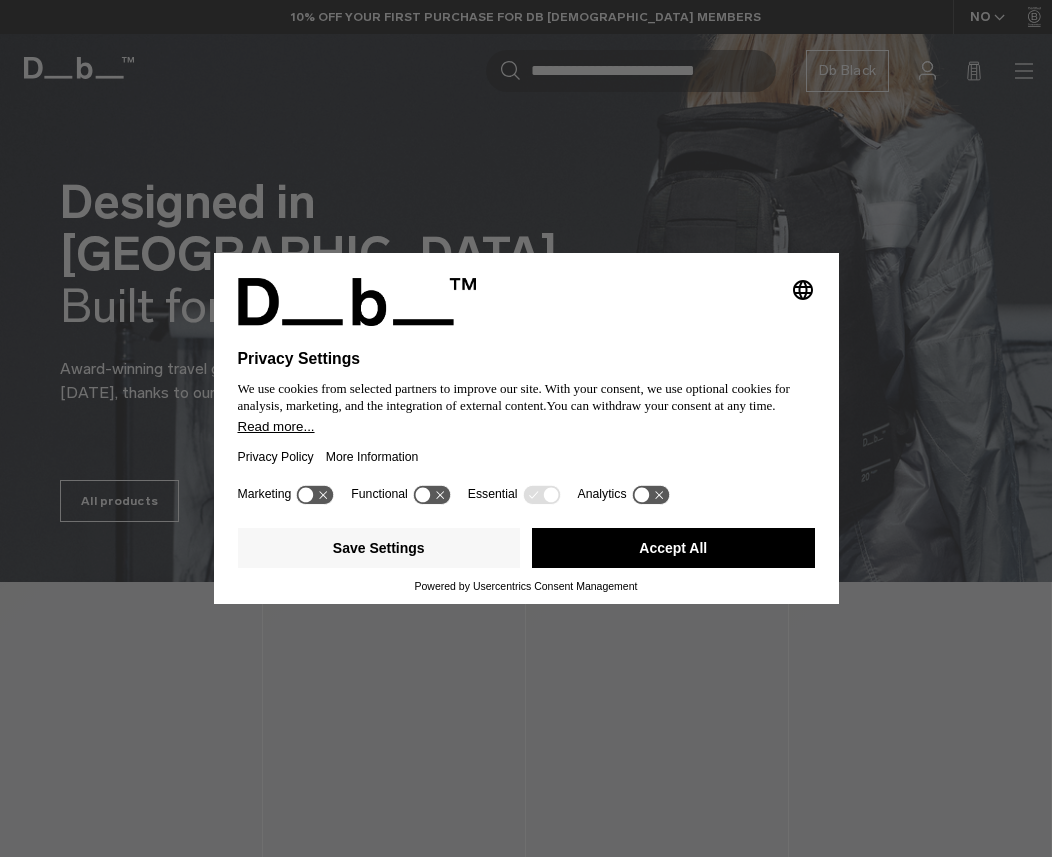 scroll, scrollTop: 0, scrollLeft: 0, axis: both 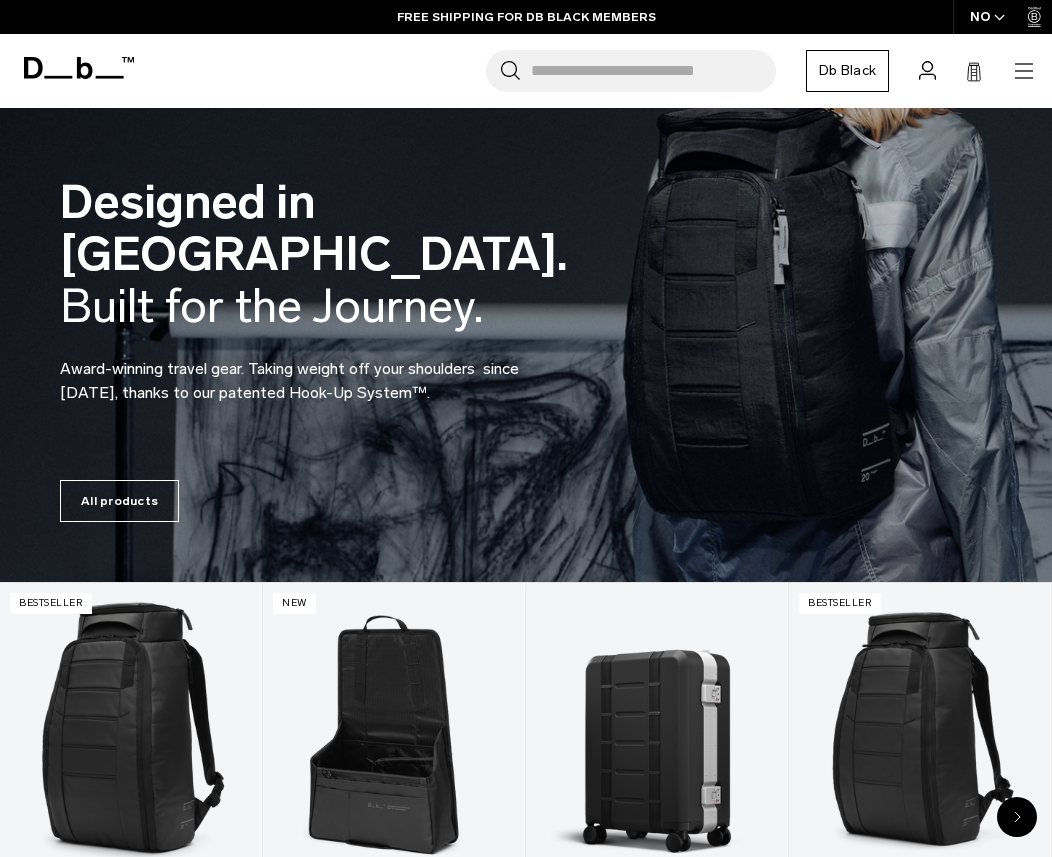 click on "Search for Bags, Luggage...
Search
Close
Trending Products
All Products
Hugger Backpack 30L Black Out
2.299 kr
Ramverk Front-access Carry-on Black Out" at bounding box center (591, 71) 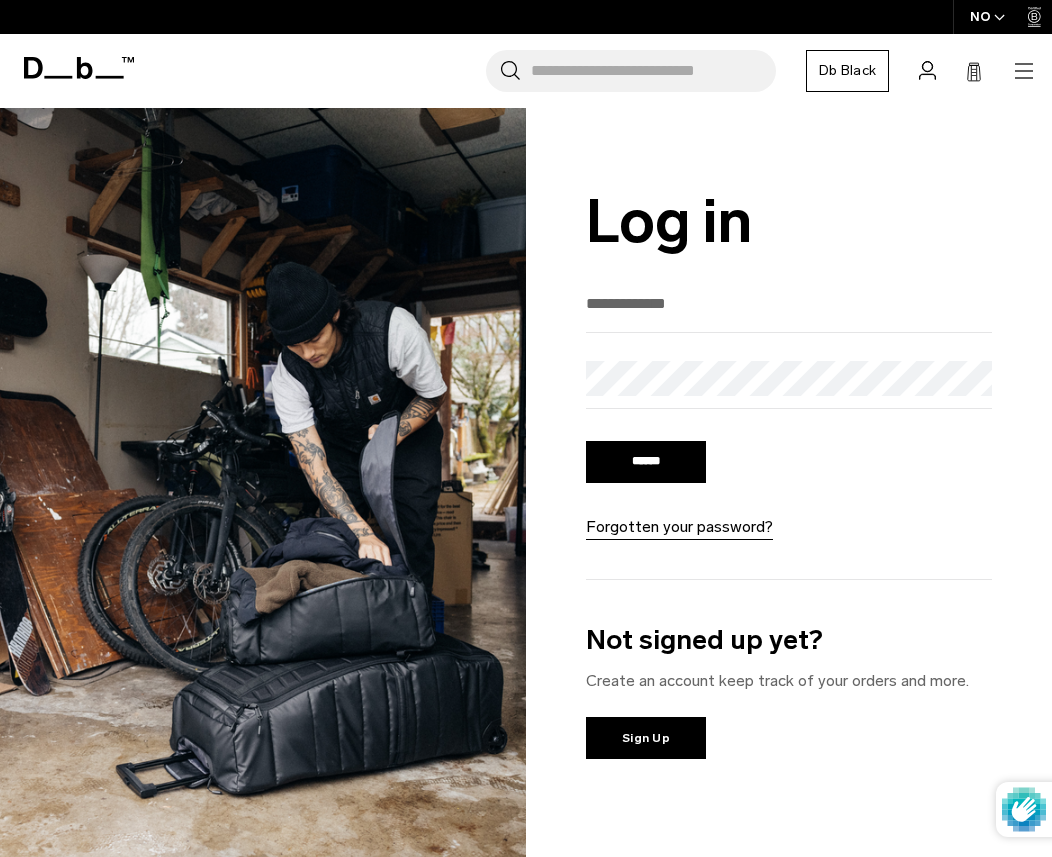 scroll, scrollTop: 0, scrollLeft: 0, axis: both 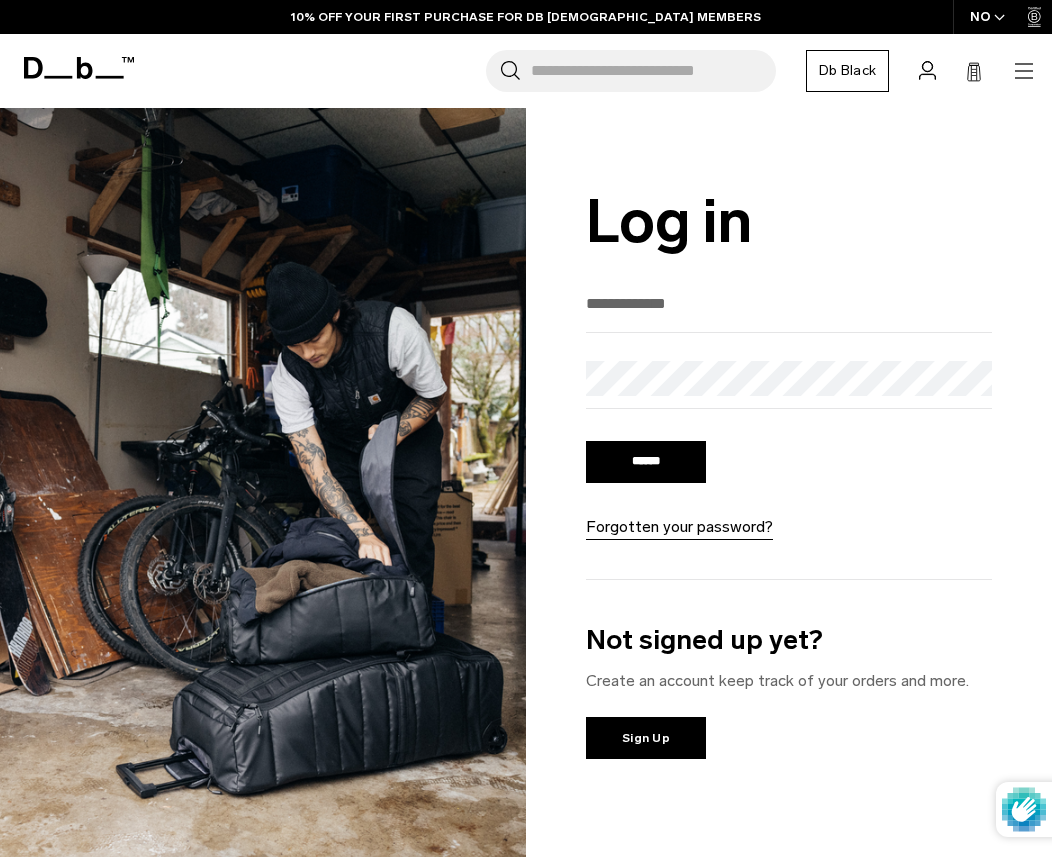type on "**********" 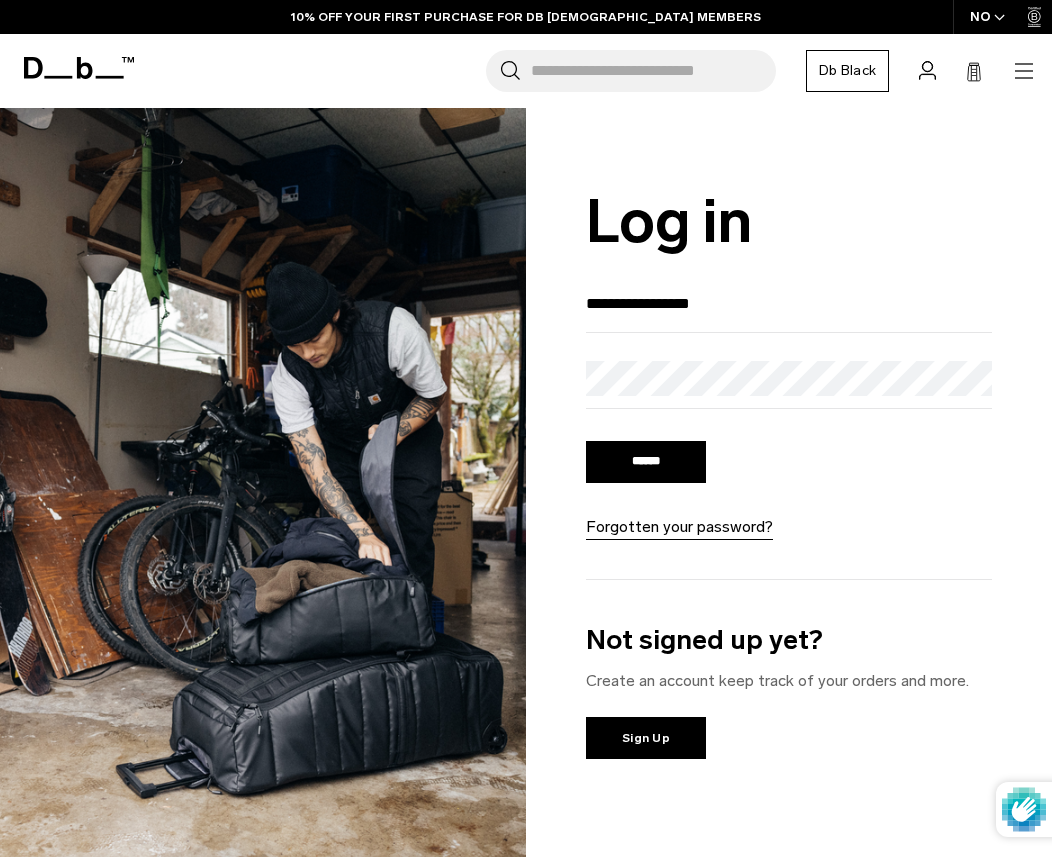 click on "******" at bounding box center (646, 462) 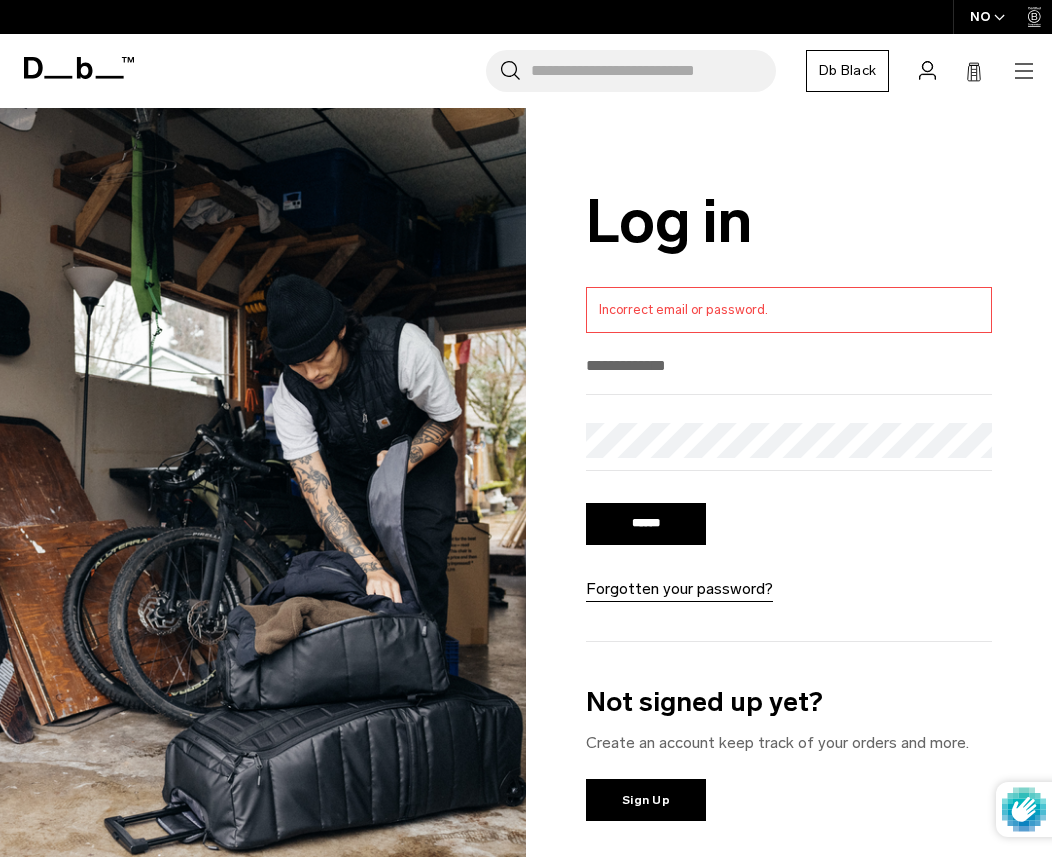 scroll, scrollTop: 0, scrollLeft: 0, axis: both 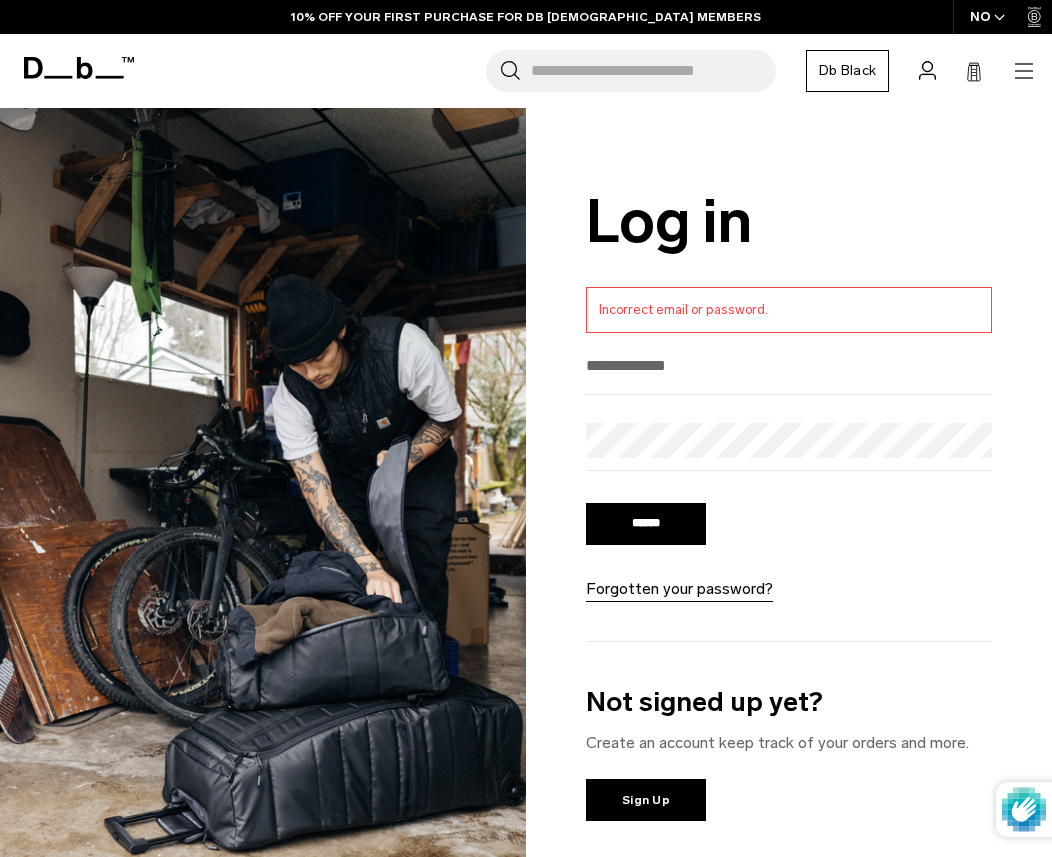 type on "**********" 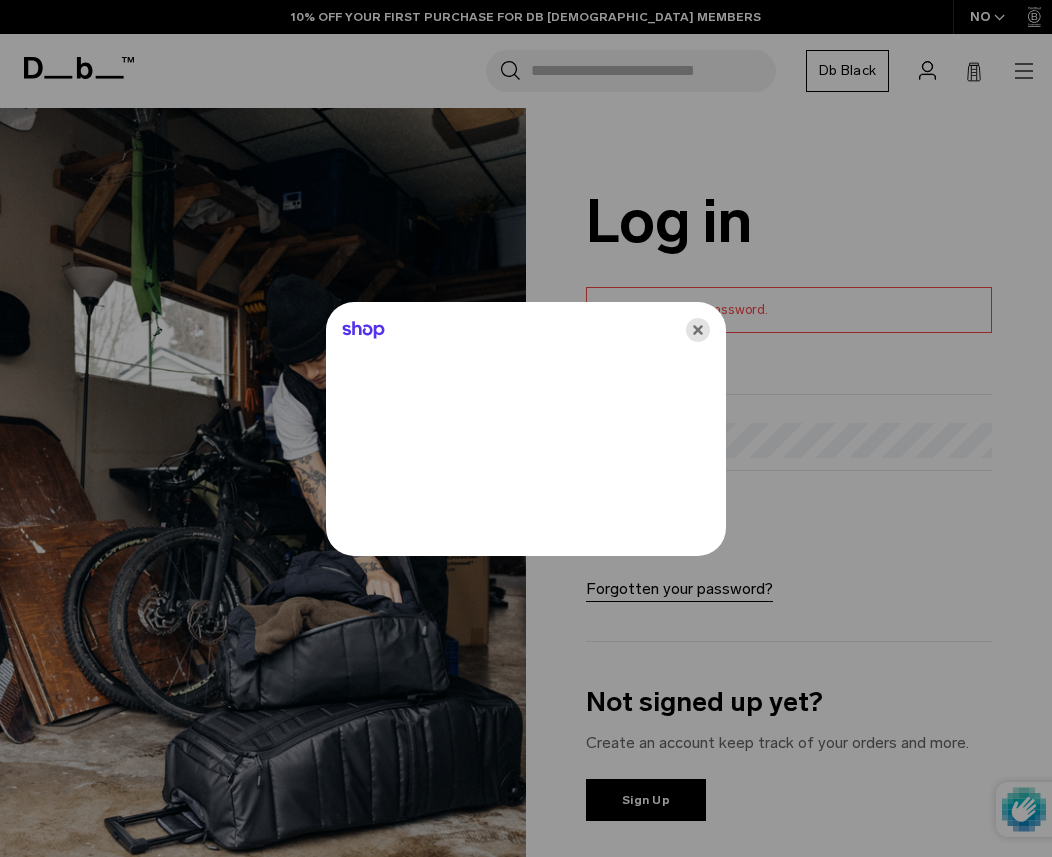 click 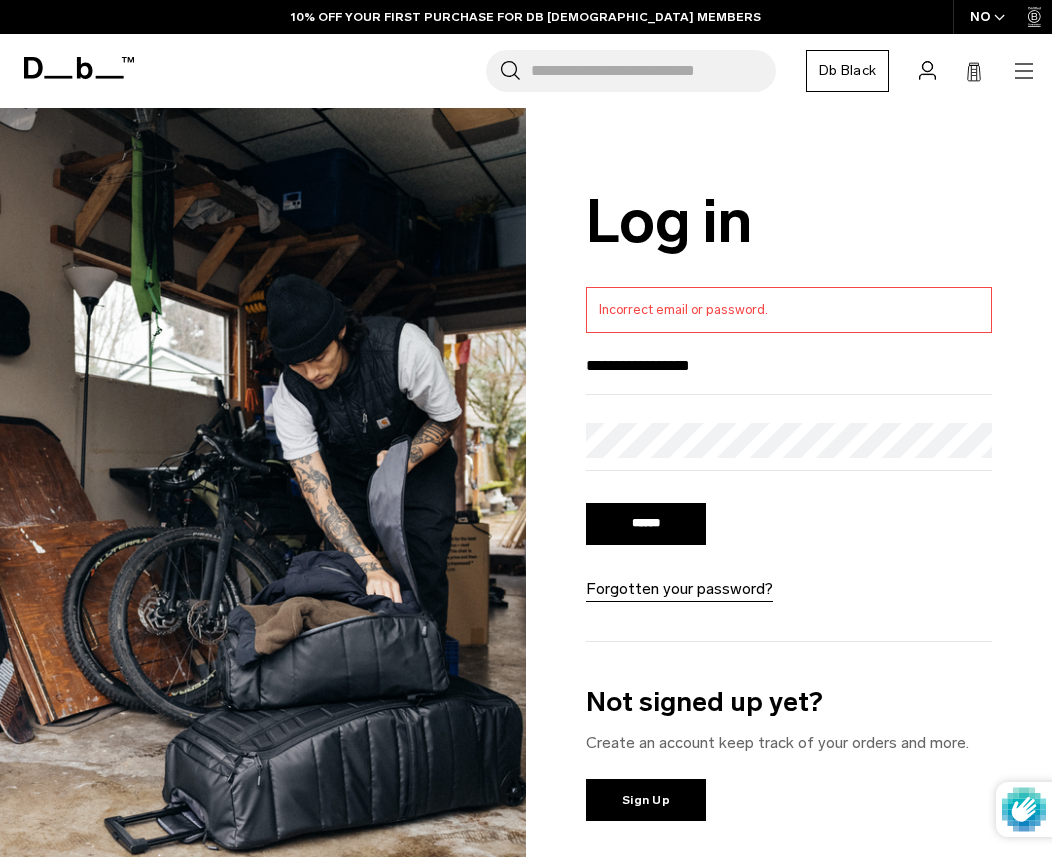 click on "******" at bounding box center [646, 524] 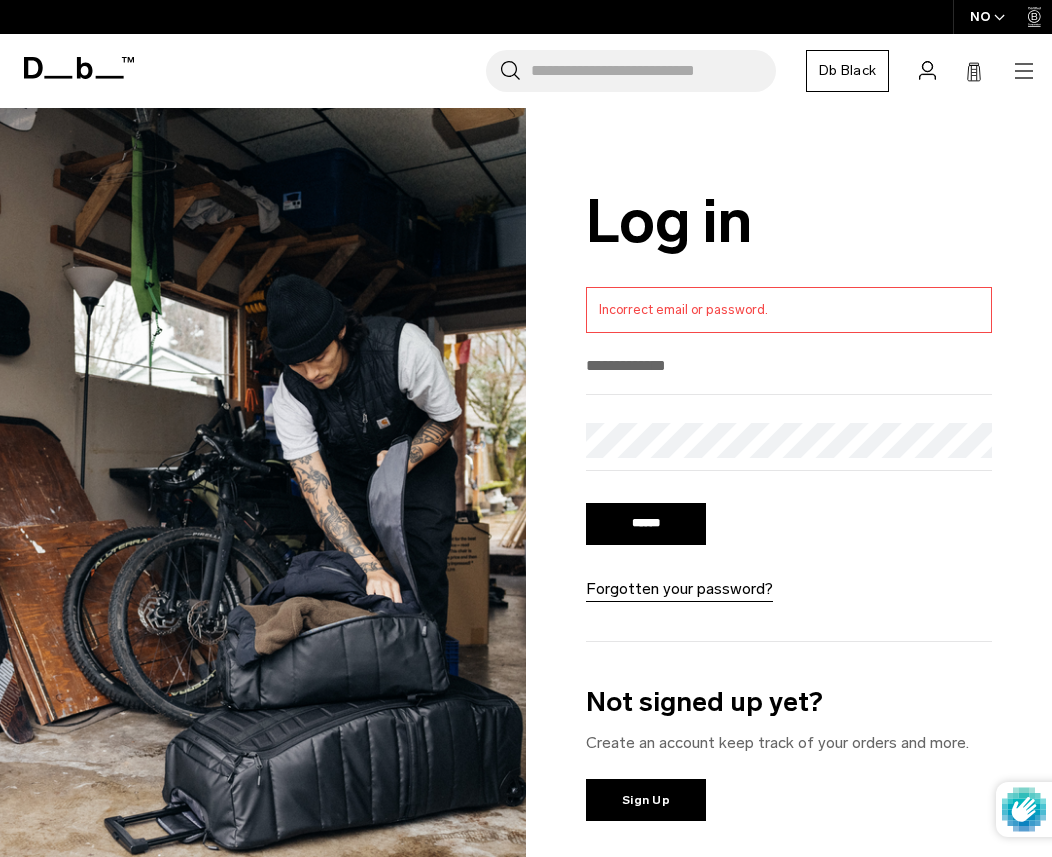 scroll, scrollTop: 0, scrollLeft: 0, axis: both 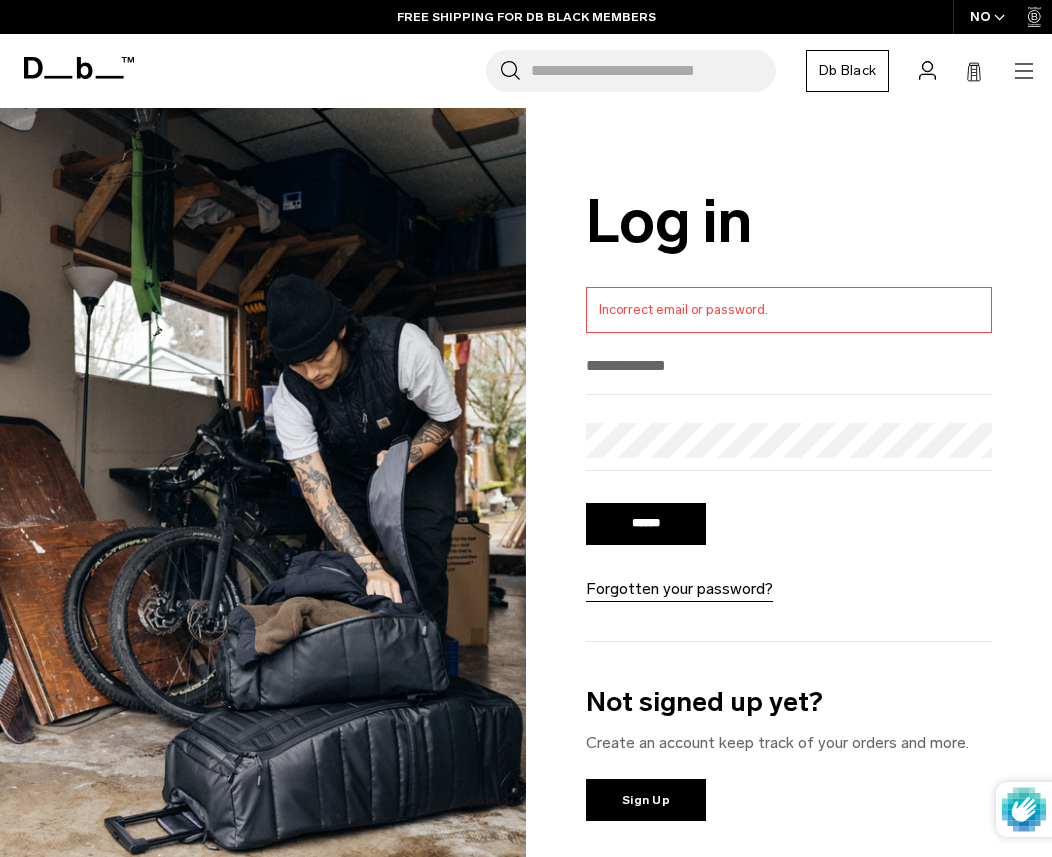 click on "Incorrect email or password.
******
Forgotten your password?" at bounding box center [789, 464] 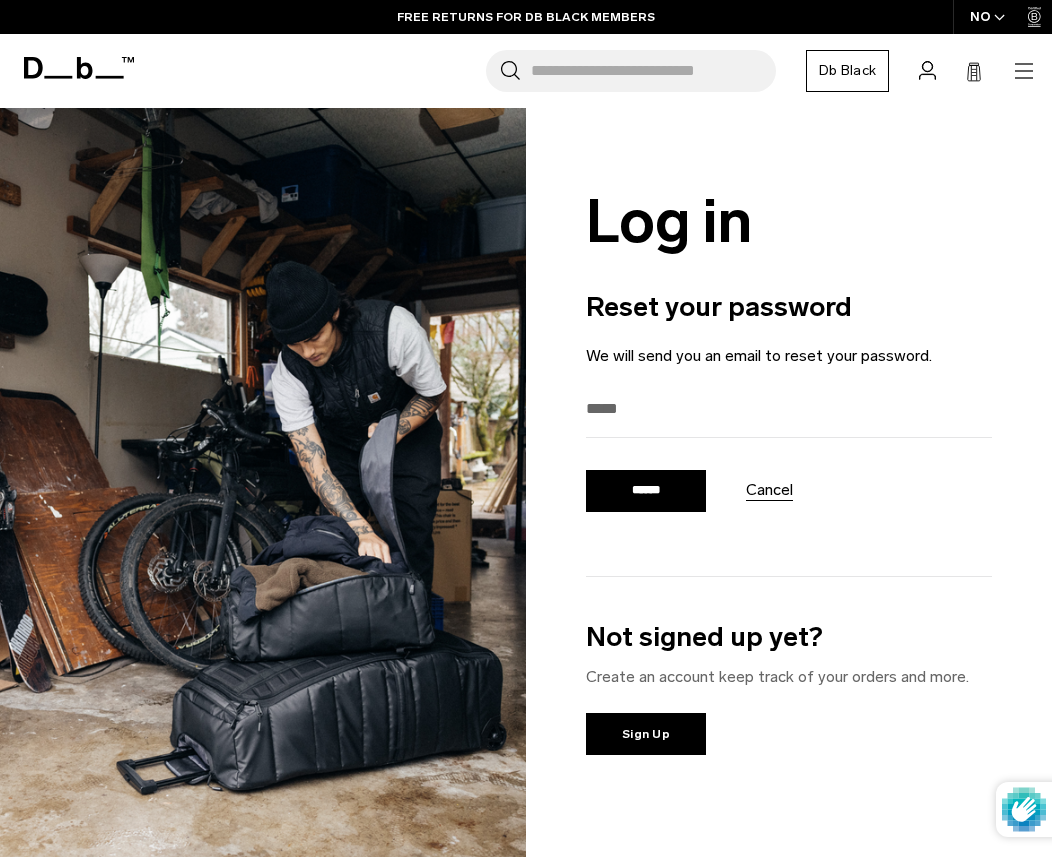 type on "**********" 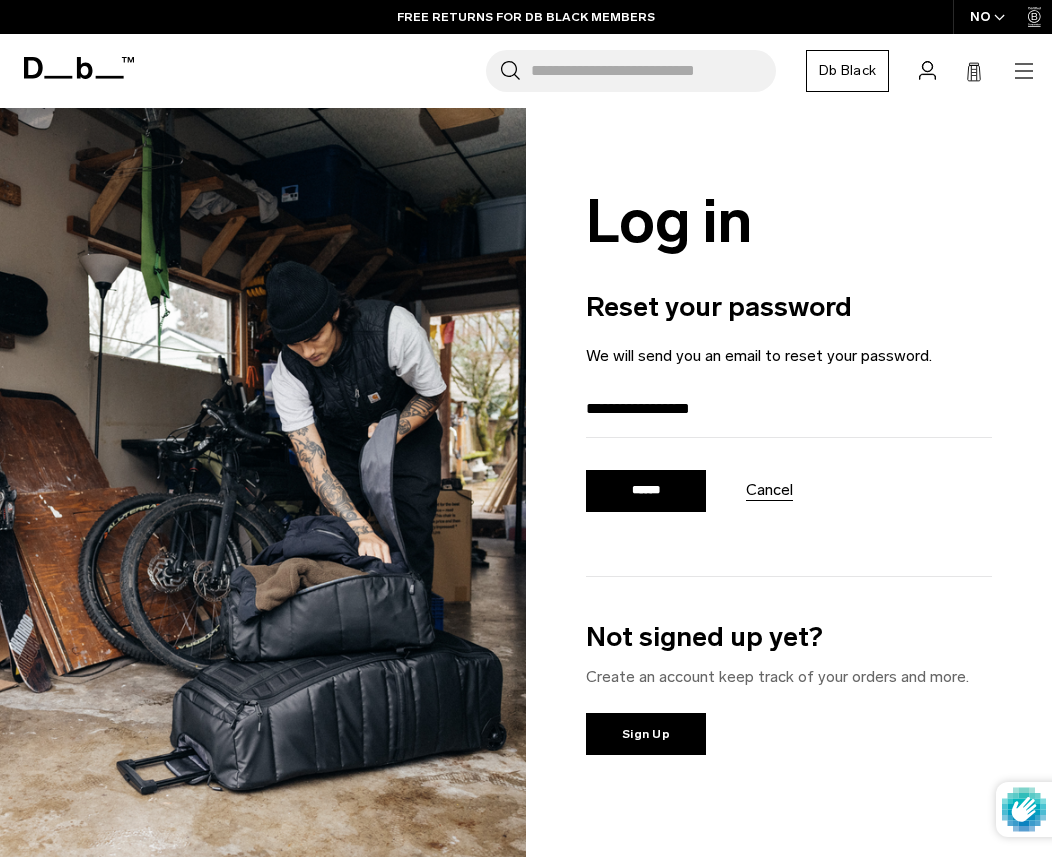 click on "******" at bounding box center [646, 491] 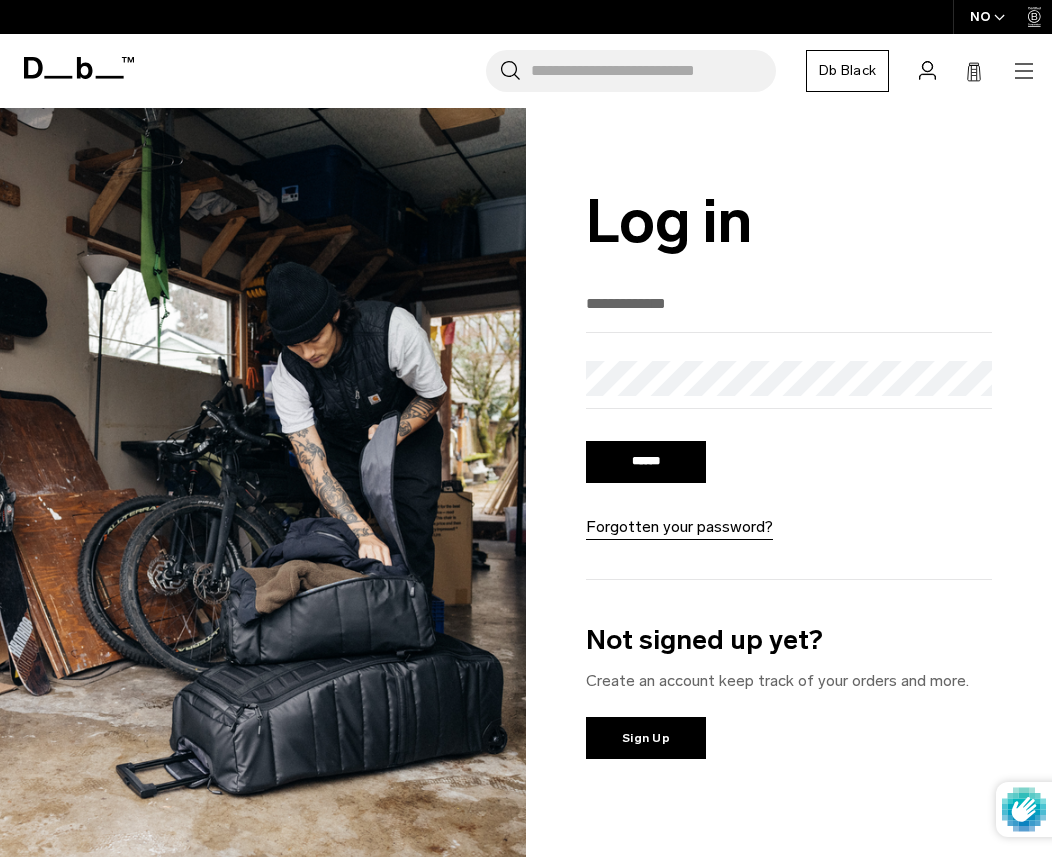 scroll, scrollTop: 0, scrollLeft: 0, axis: both 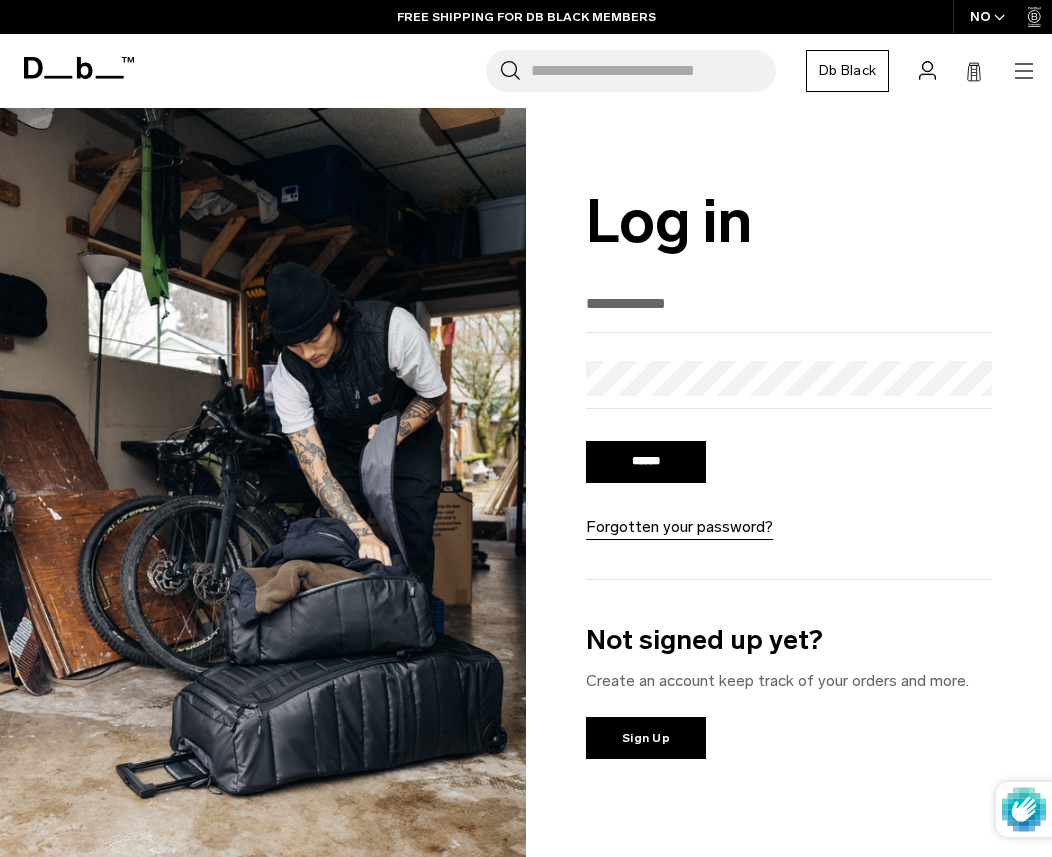 click 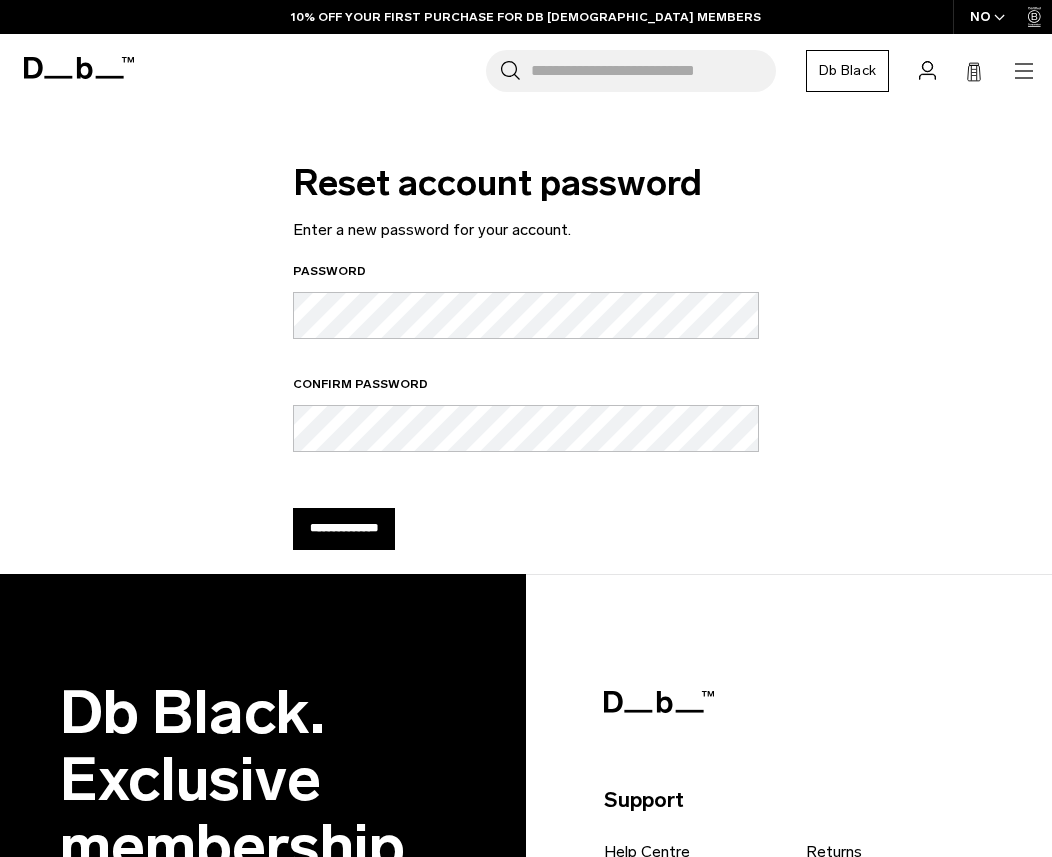 scroll, scrollTop: 0, scrollLeft: 0, axis: both 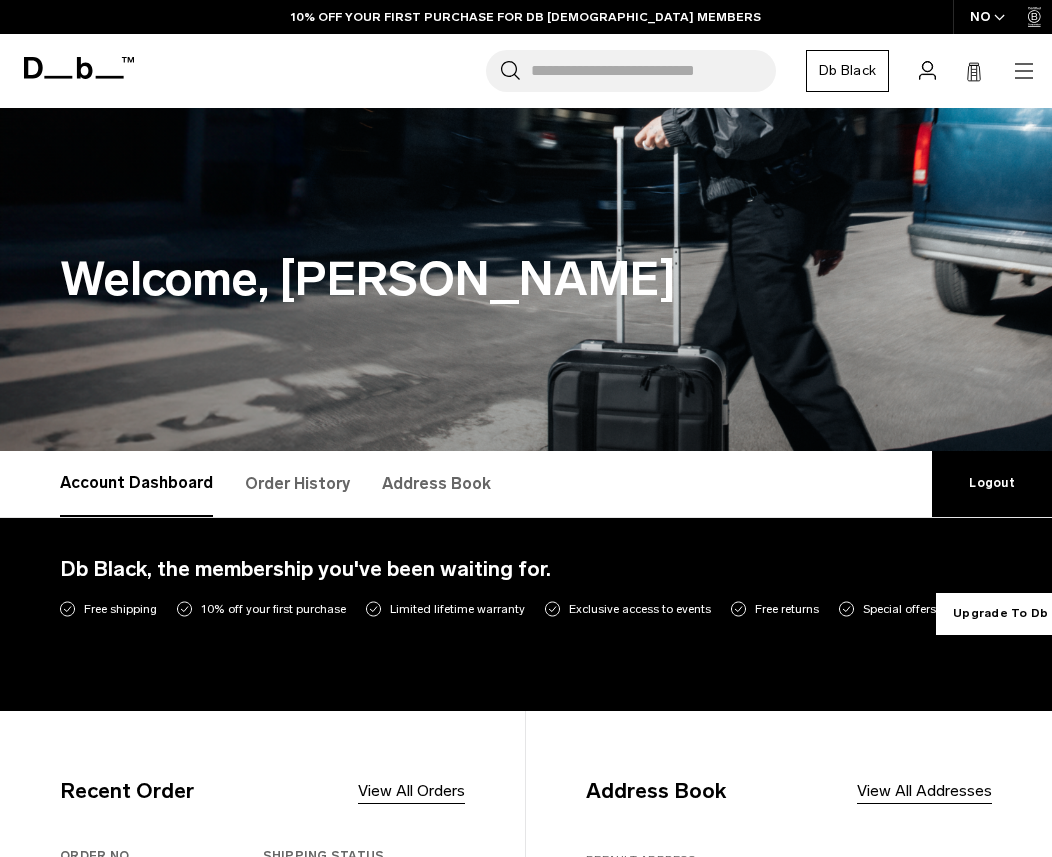 click 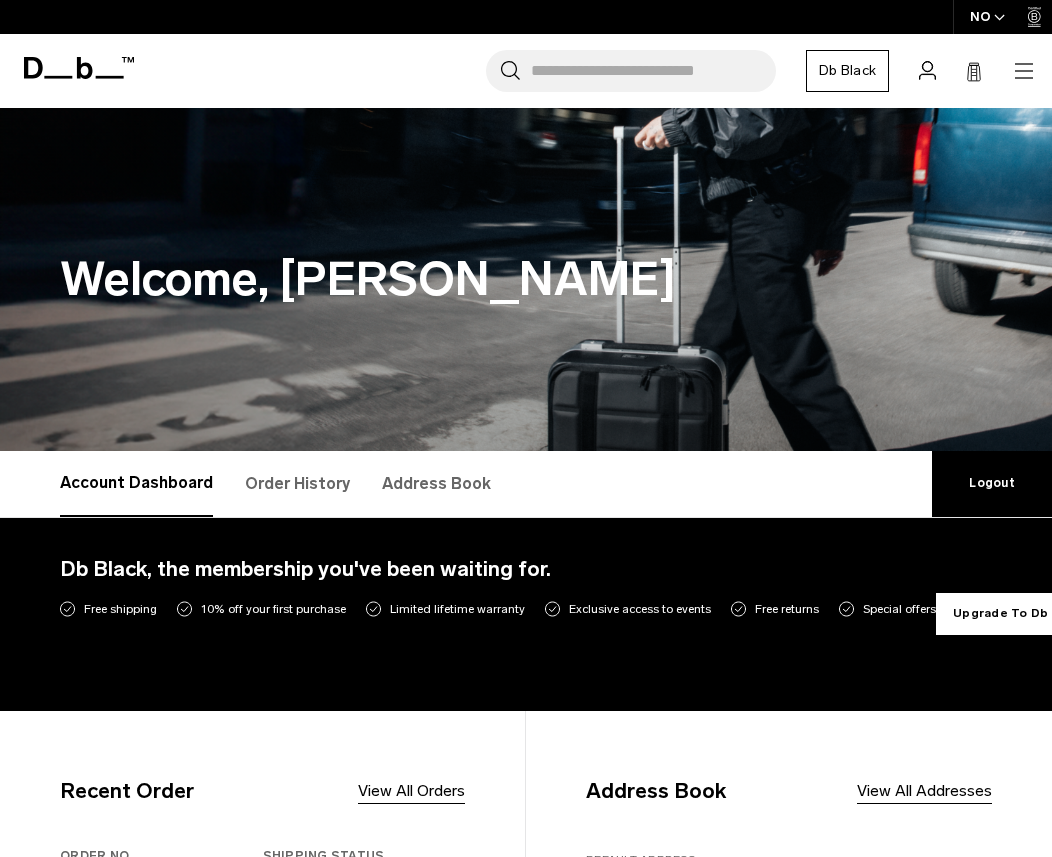 scroll, scrollTop: 0, scrollLeft: 0, axis: both 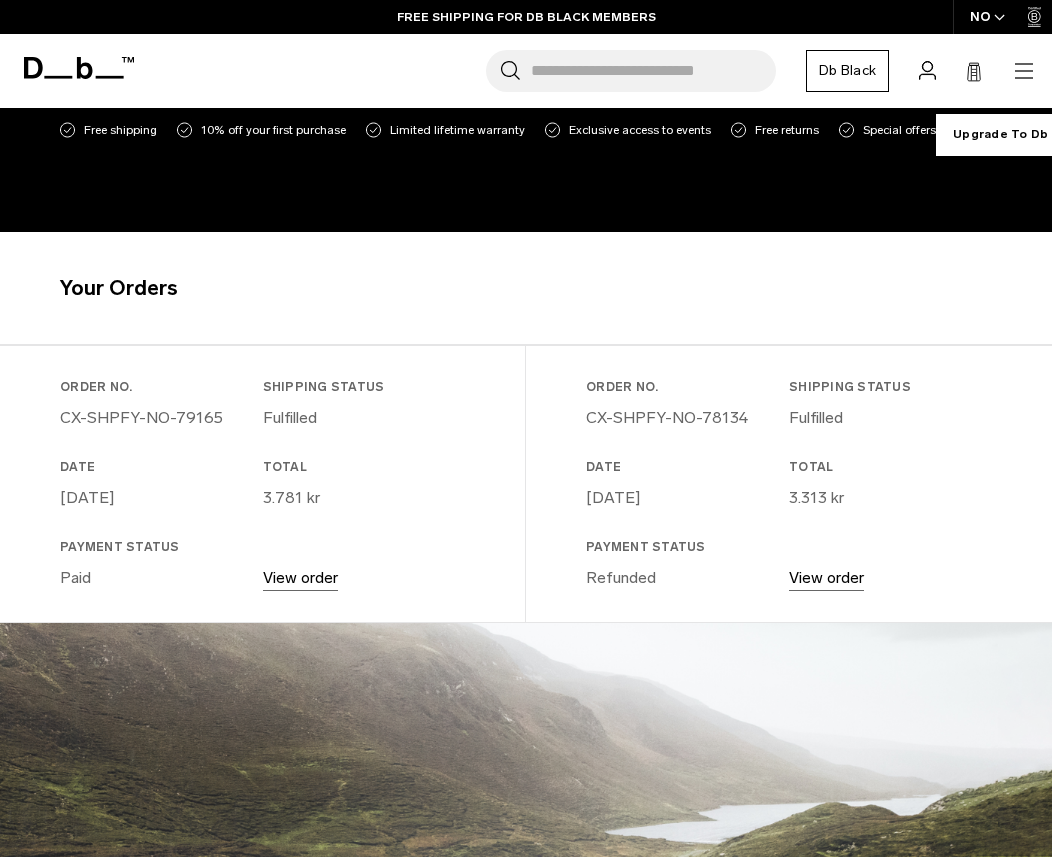 click on "View order" at bounding box center (300, 577) 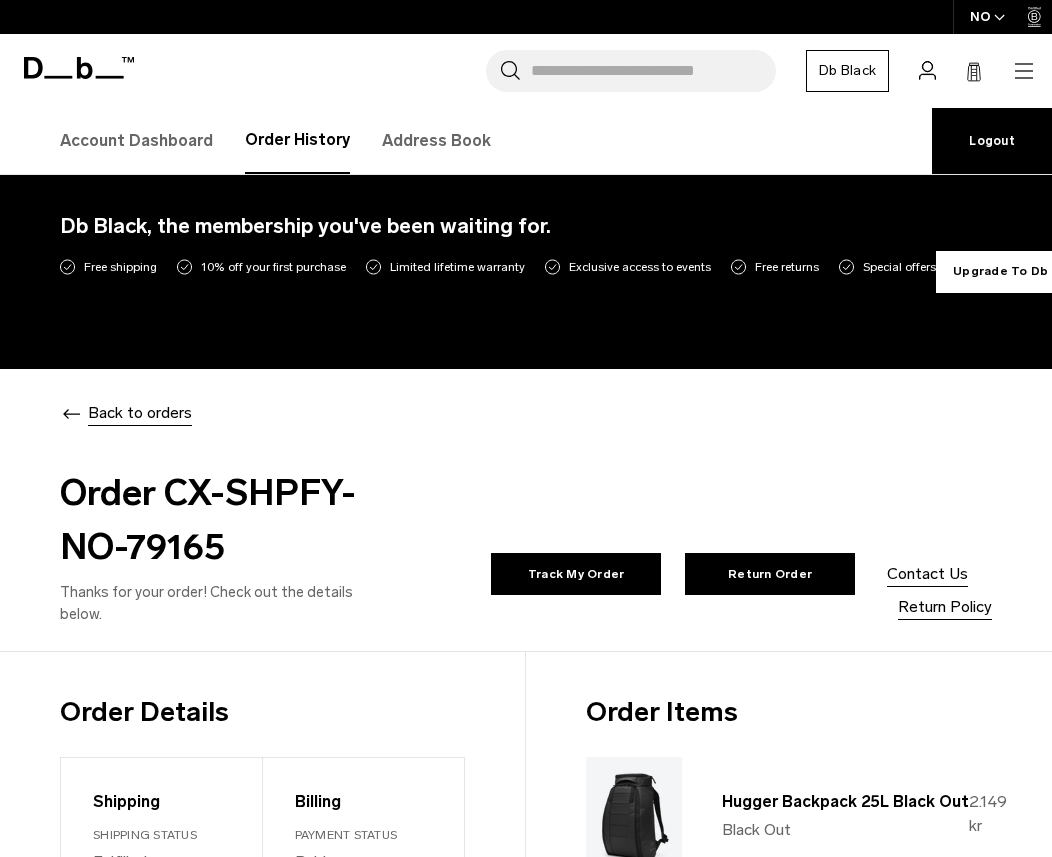 scroll, scrollTop: 0, scrollLeft: 0, axis: both 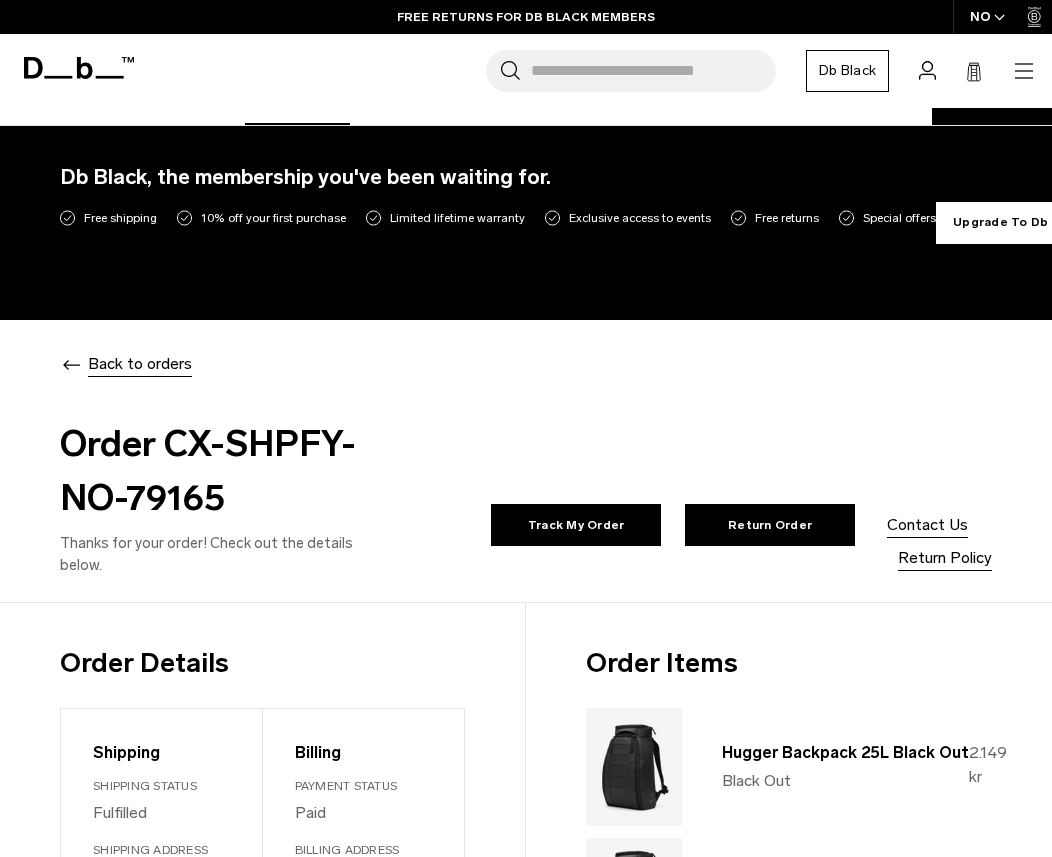 drag, startPoint x: 216, startPoint y: 498, endPoint x: 70, endPoint y: 436, distance: 158.61903 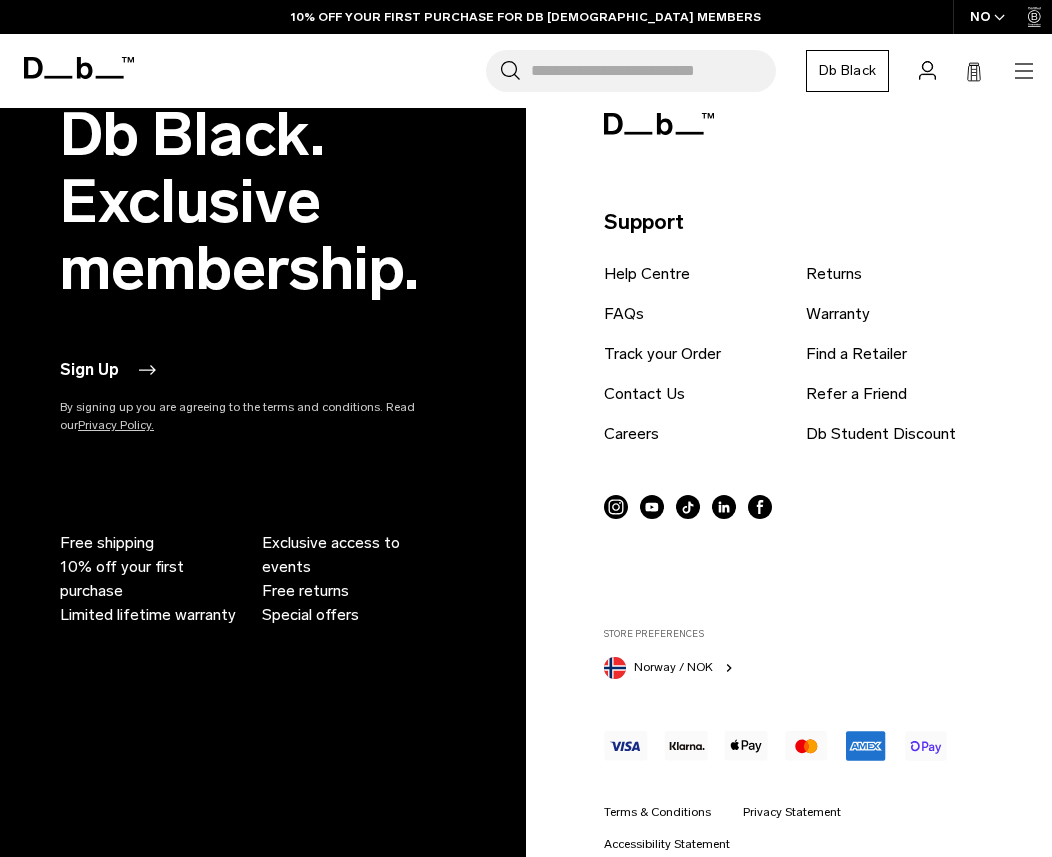 scroll, scrollTop: 1410, scrollLeft: 0, axis: vertical 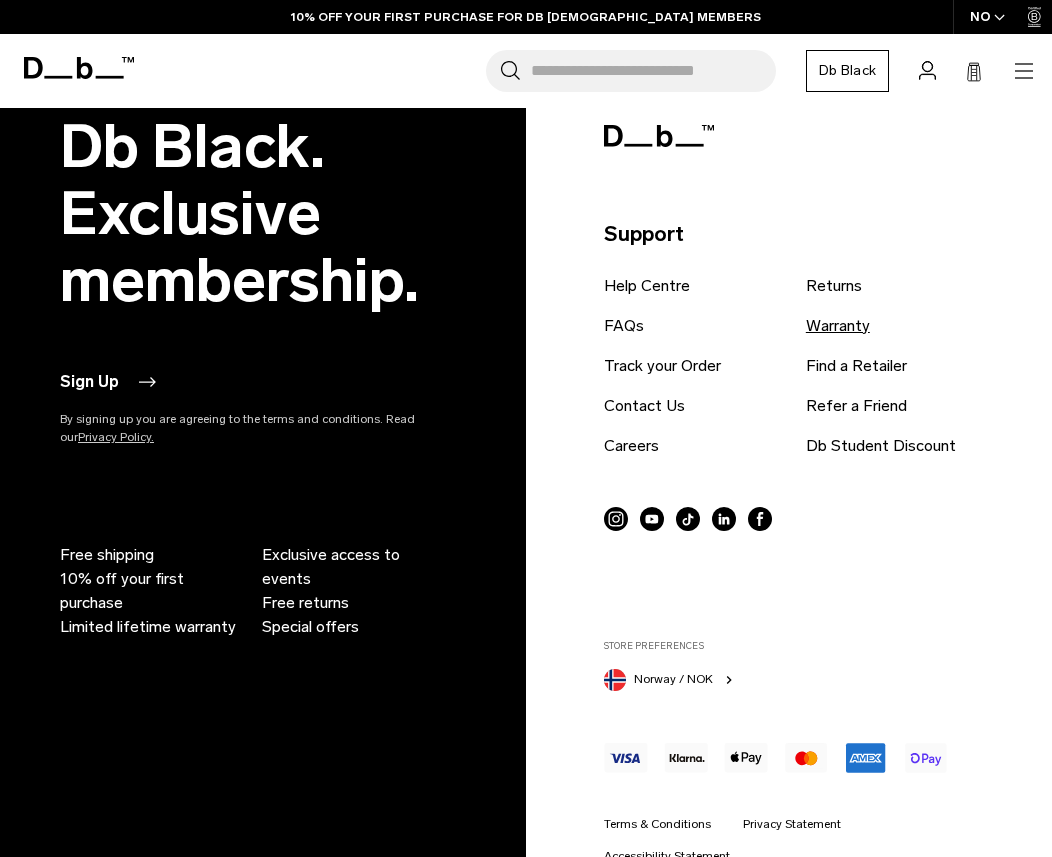 click on "Warranty" at bounding box center [838, 326] 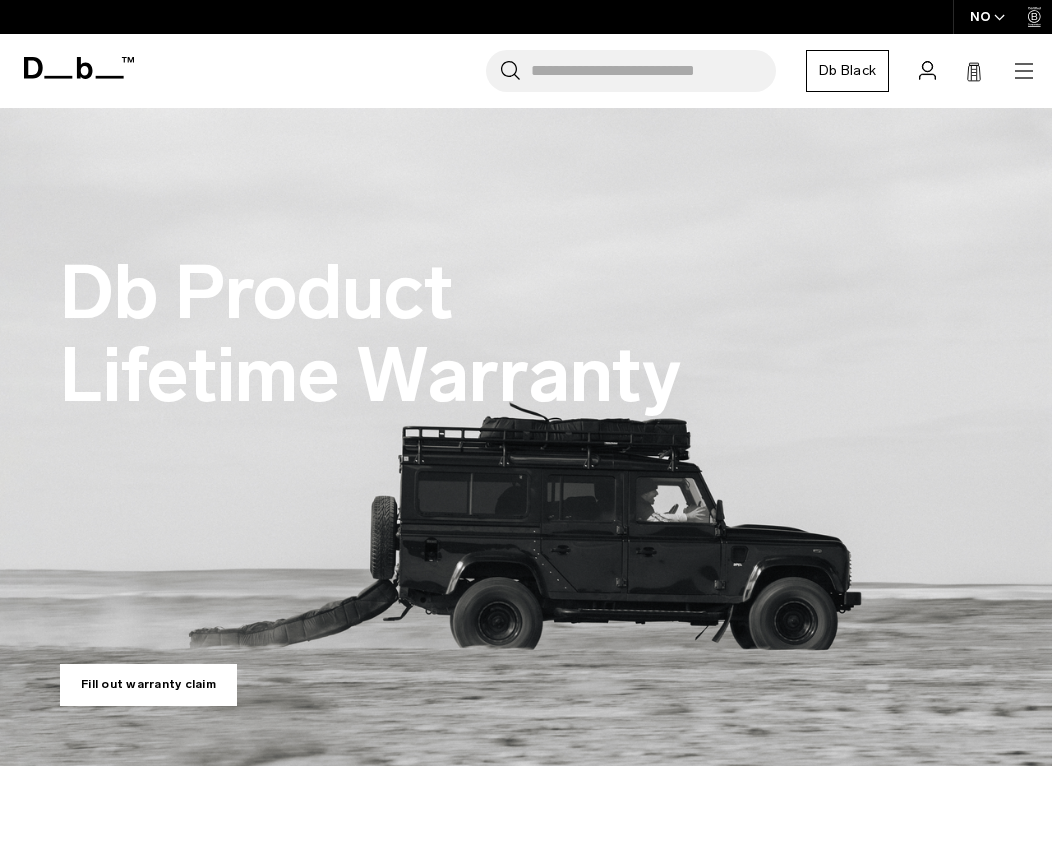 scroll, scrollTop: 0, scrollLeft: 0, axis: both 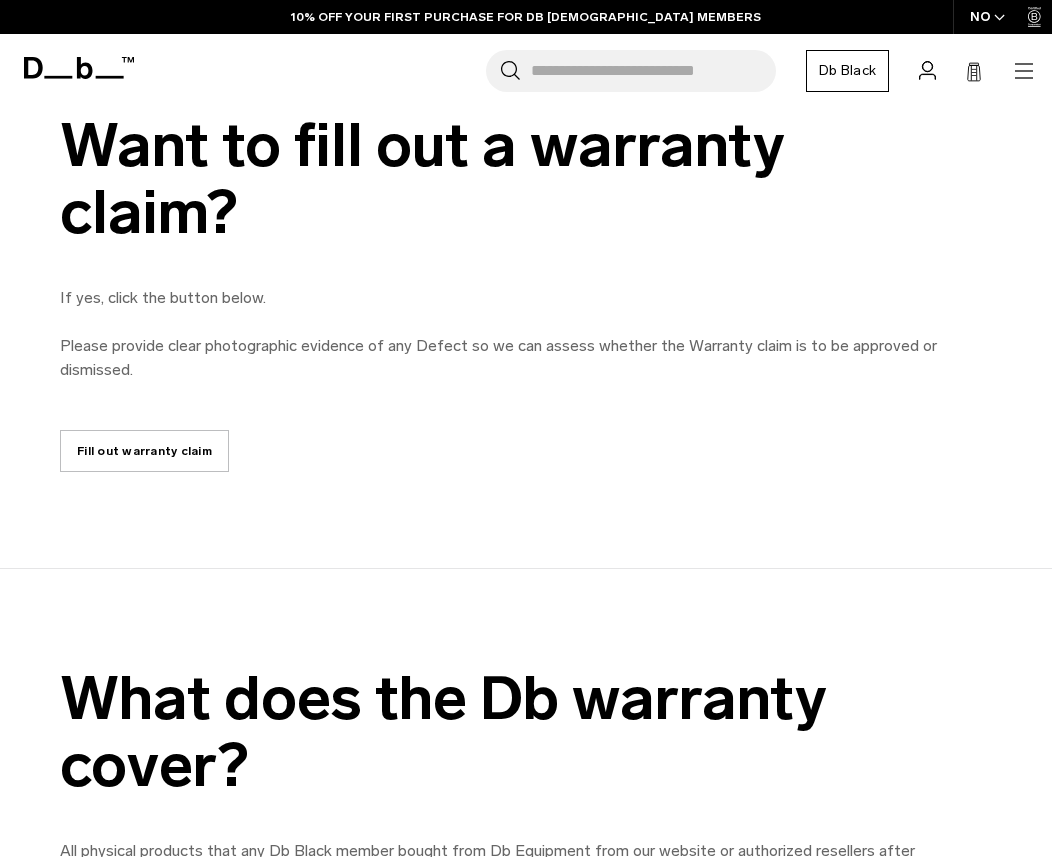 click on "Fill out warranty claim" at bounding box center [144, 451] 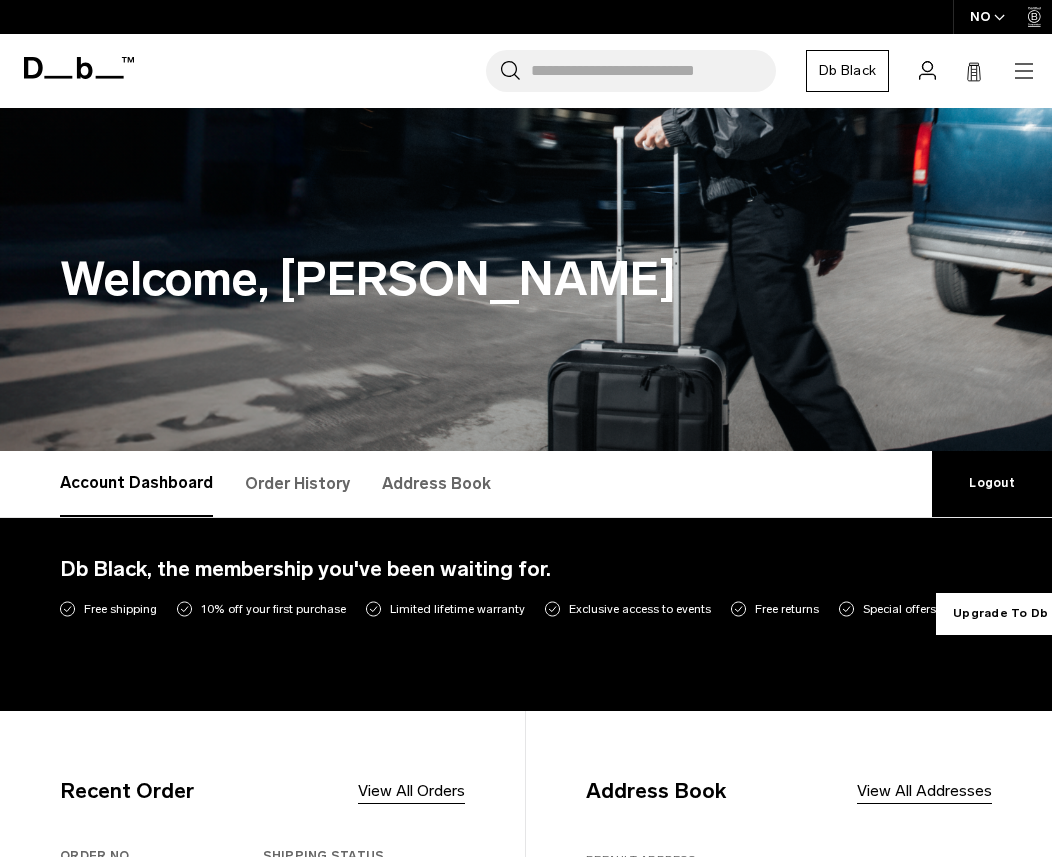 scroll, scrollTop: 0, scrollLeft: 0, axis: both 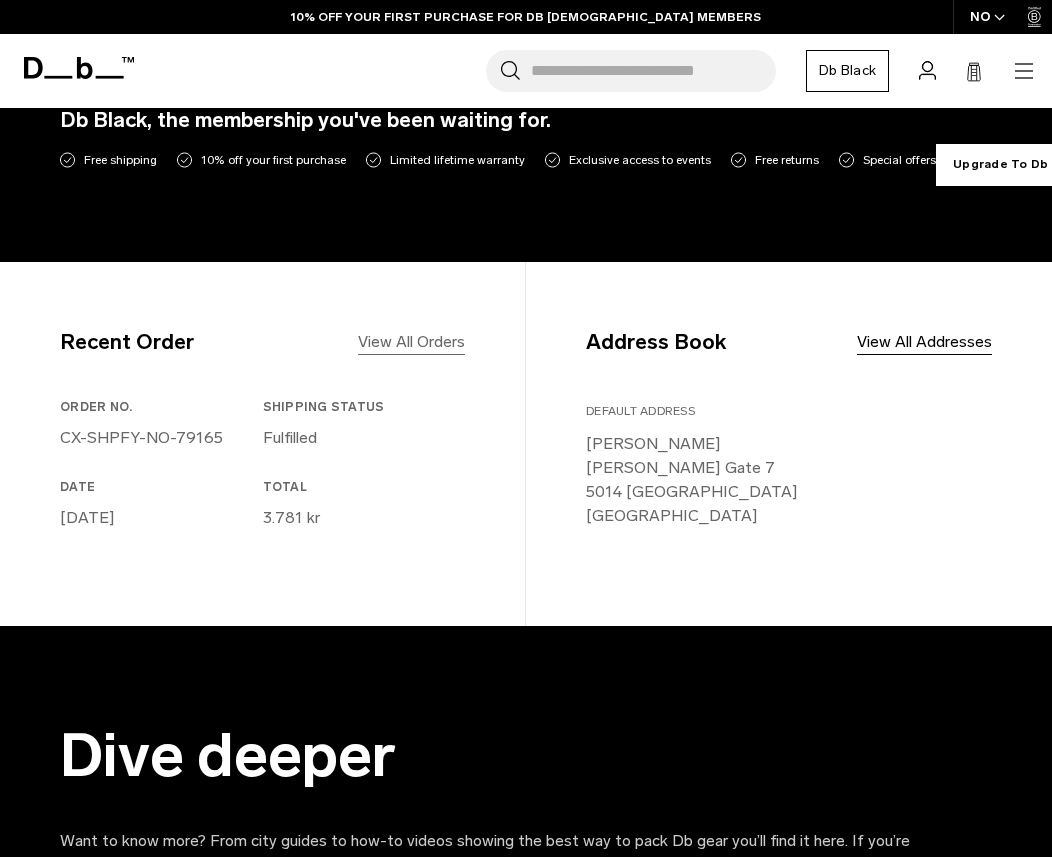 click on "View All Orders" at bounding box center [411, 342] 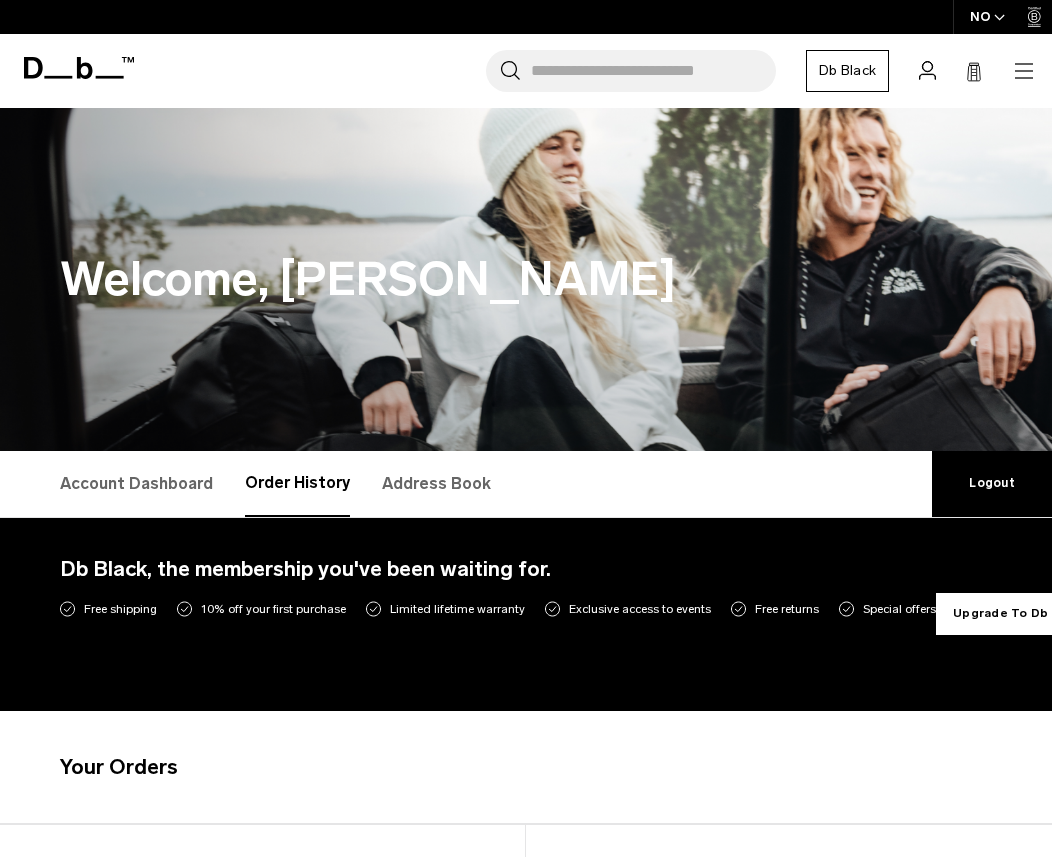scroll, scrollTop: 0, scrollLeft: 0, axis: both 